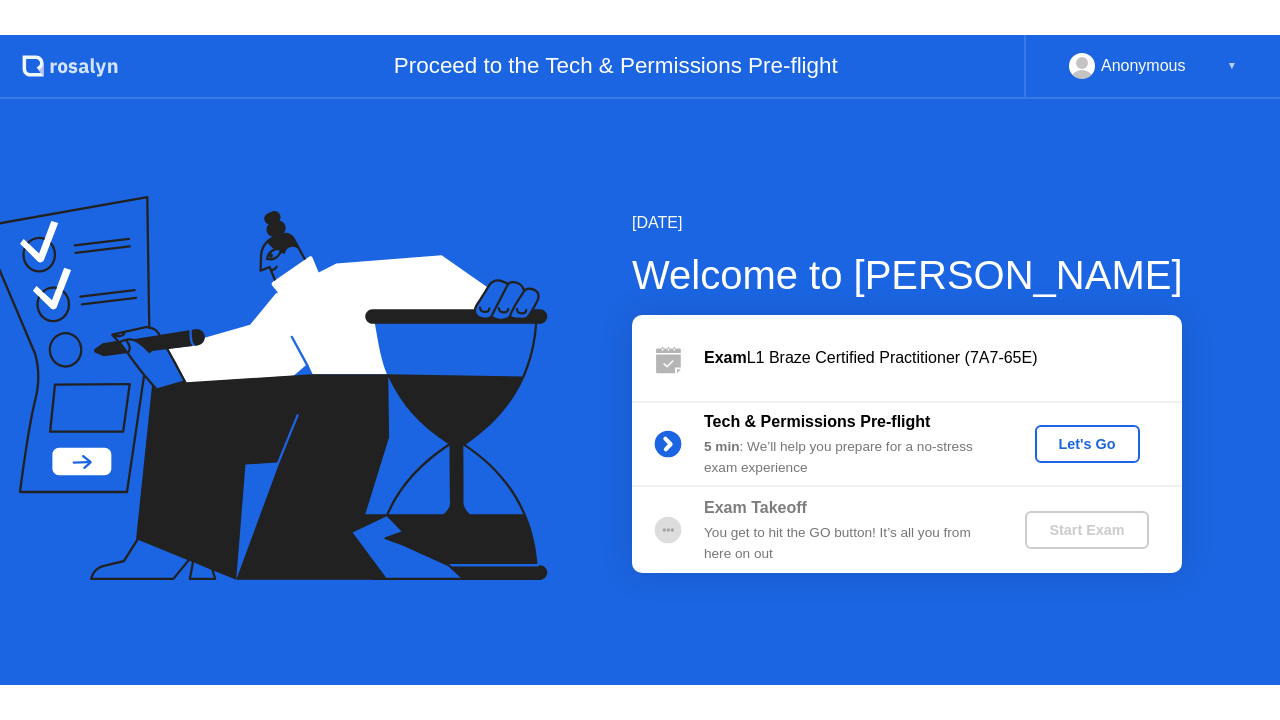 scroll, scrollTop: 0, scrollLeft: 0, axis: both 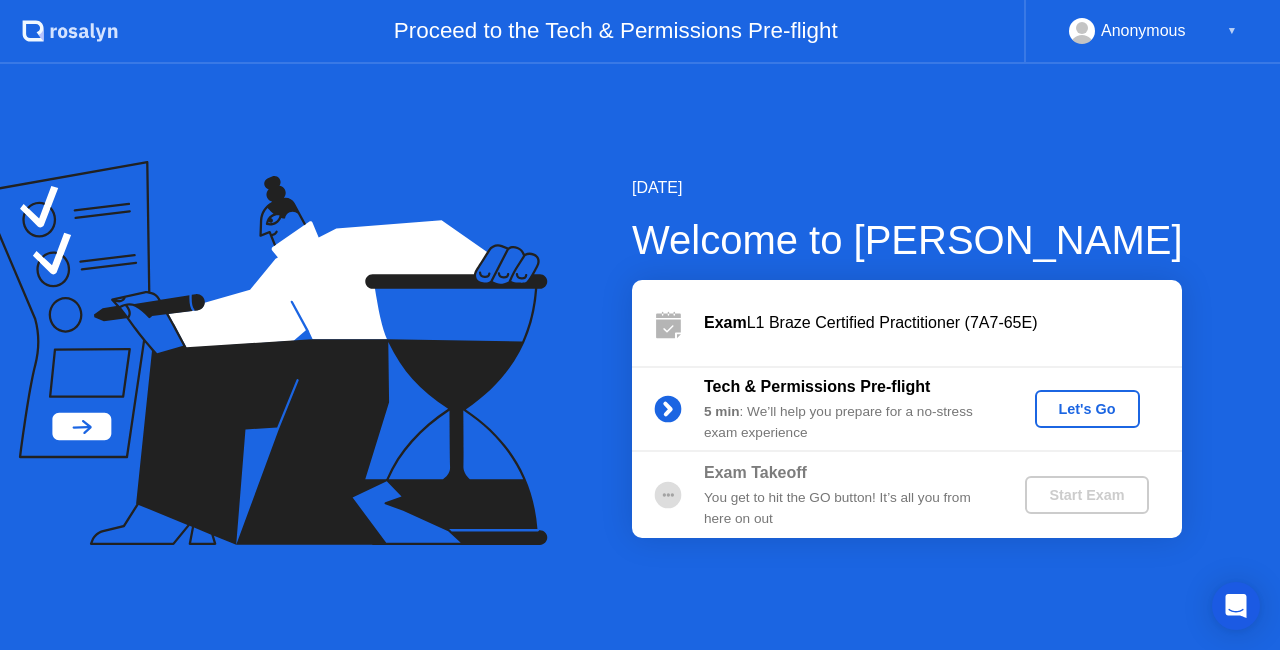 click on "Let's Go" 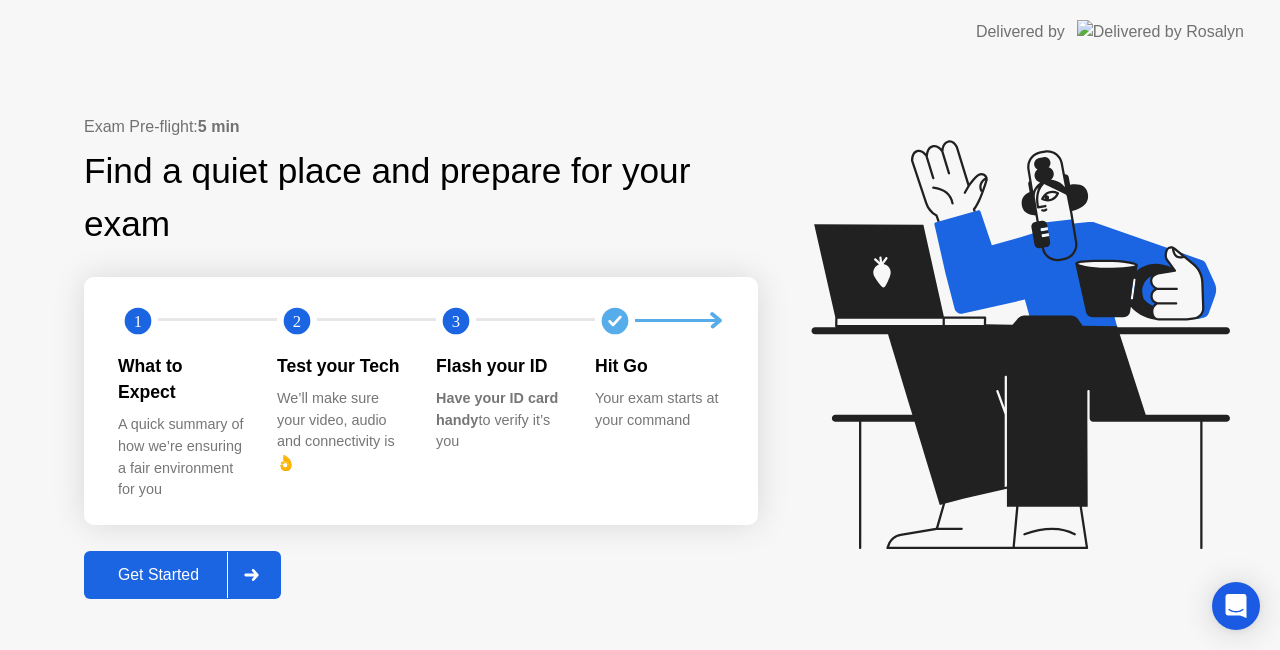 click on "Get Started" 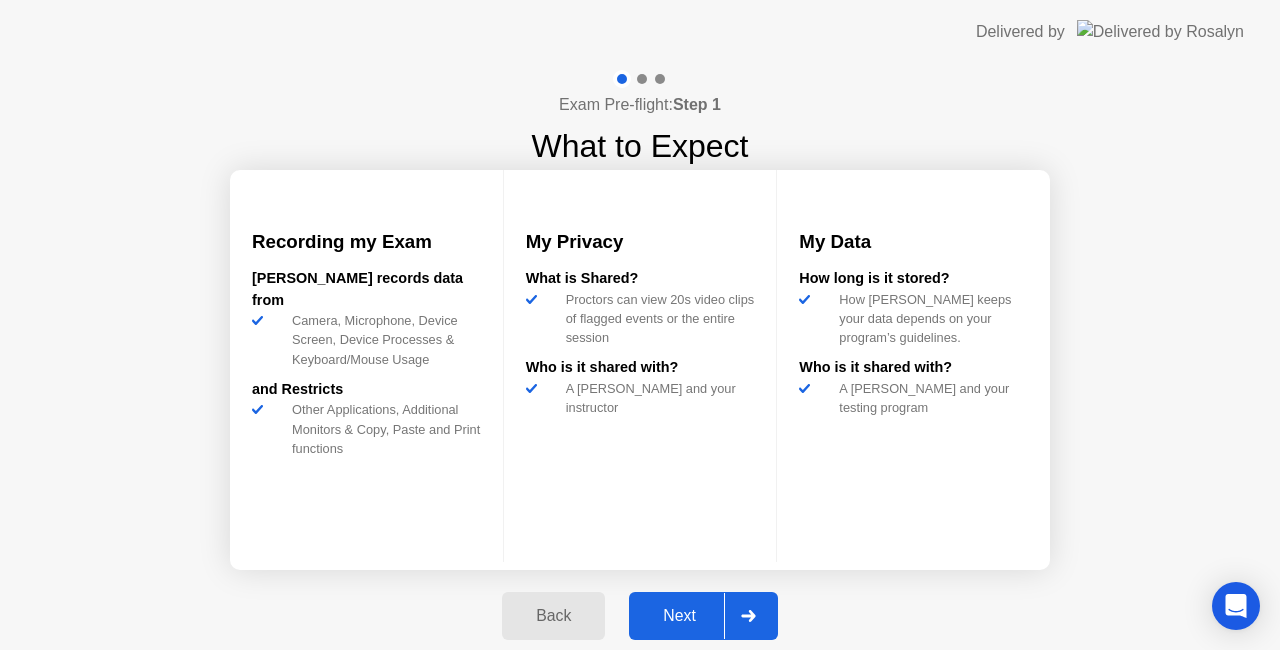 click on "Next" 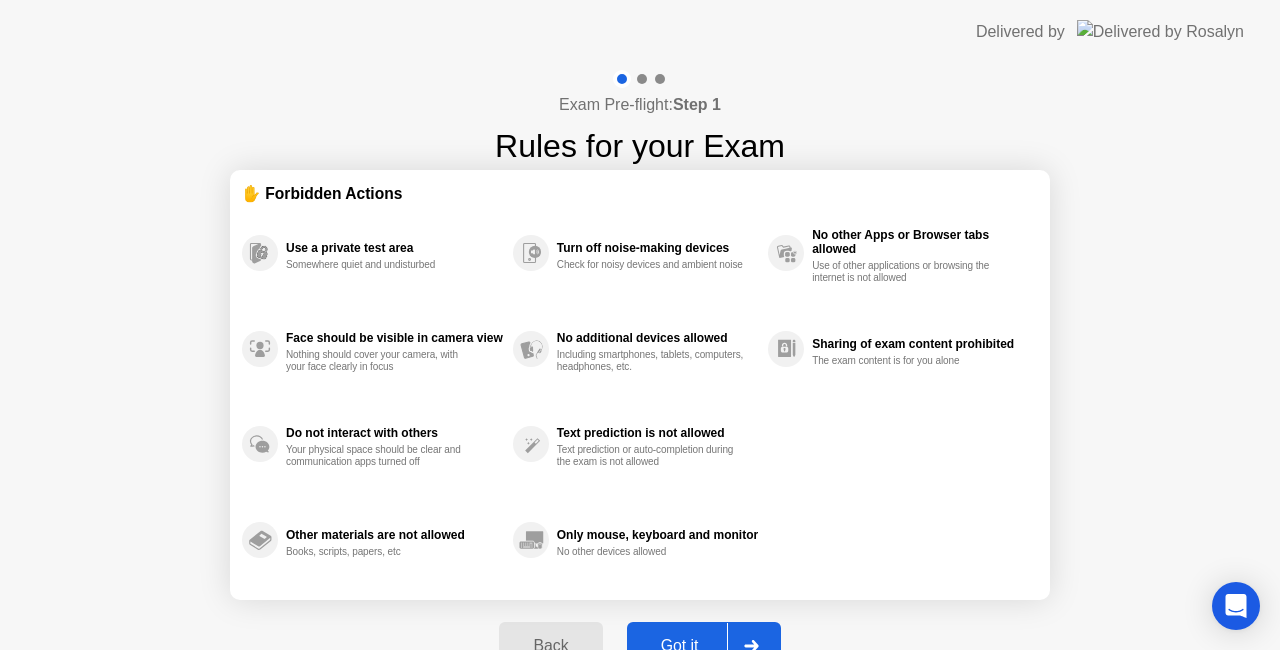click on "Got it" 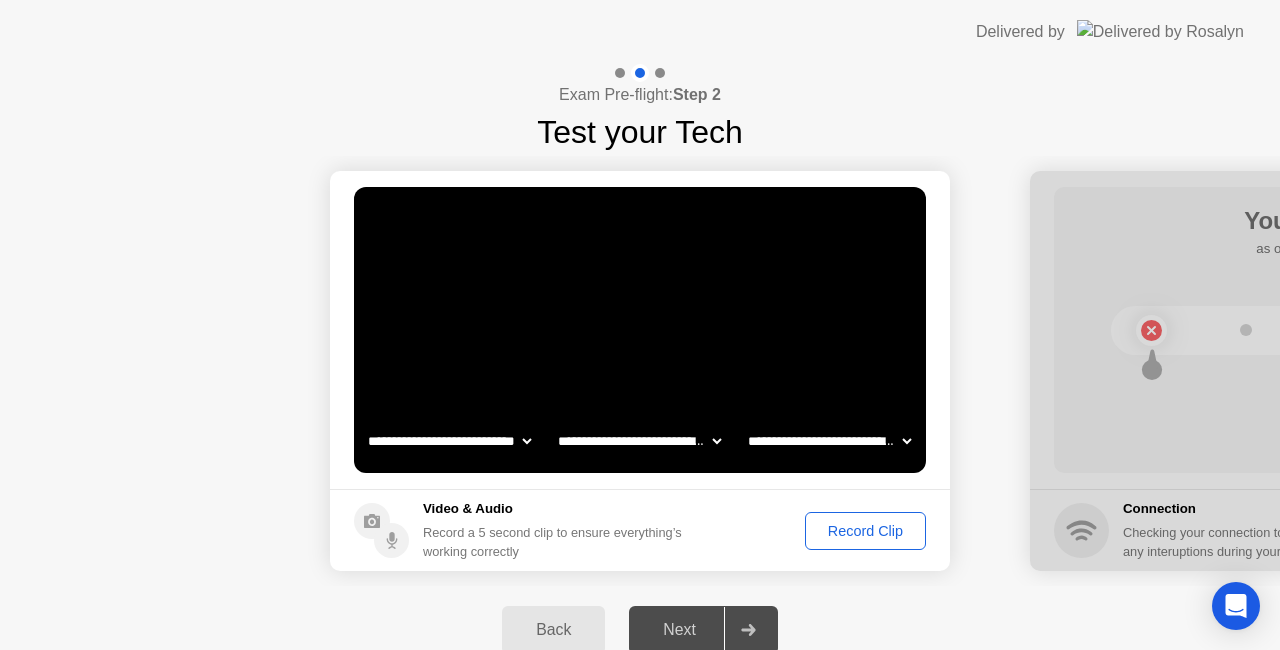 click on "Record Clip" 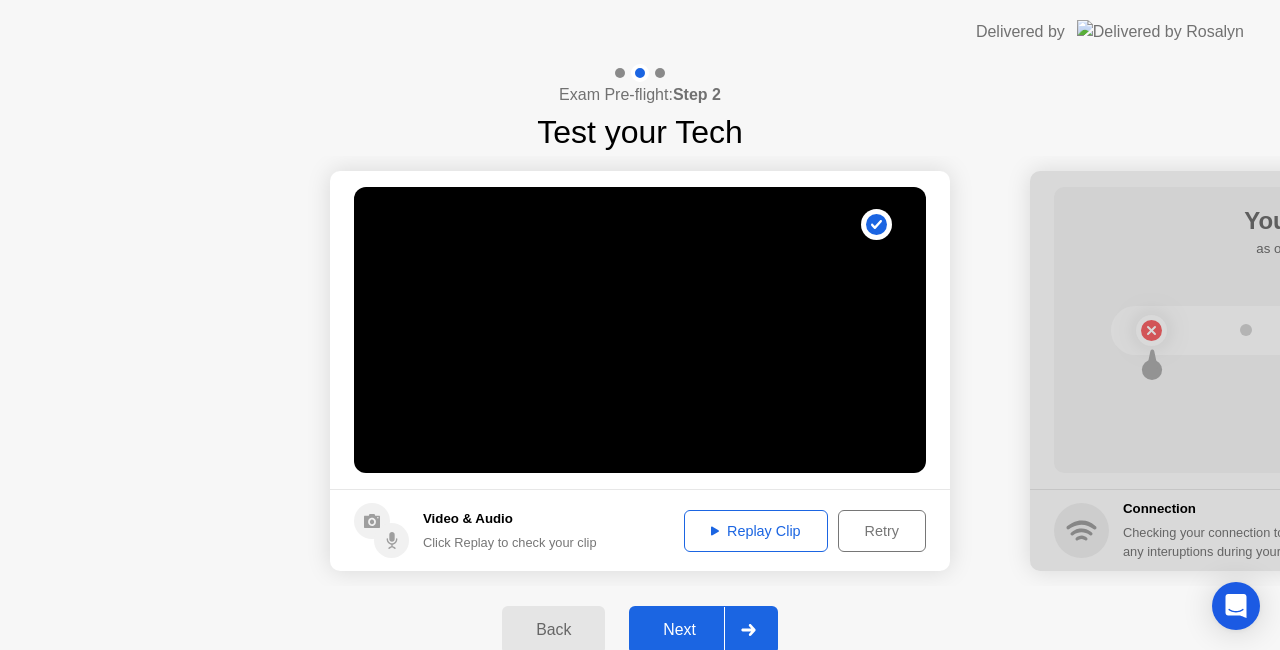 click on "Replay Clip" 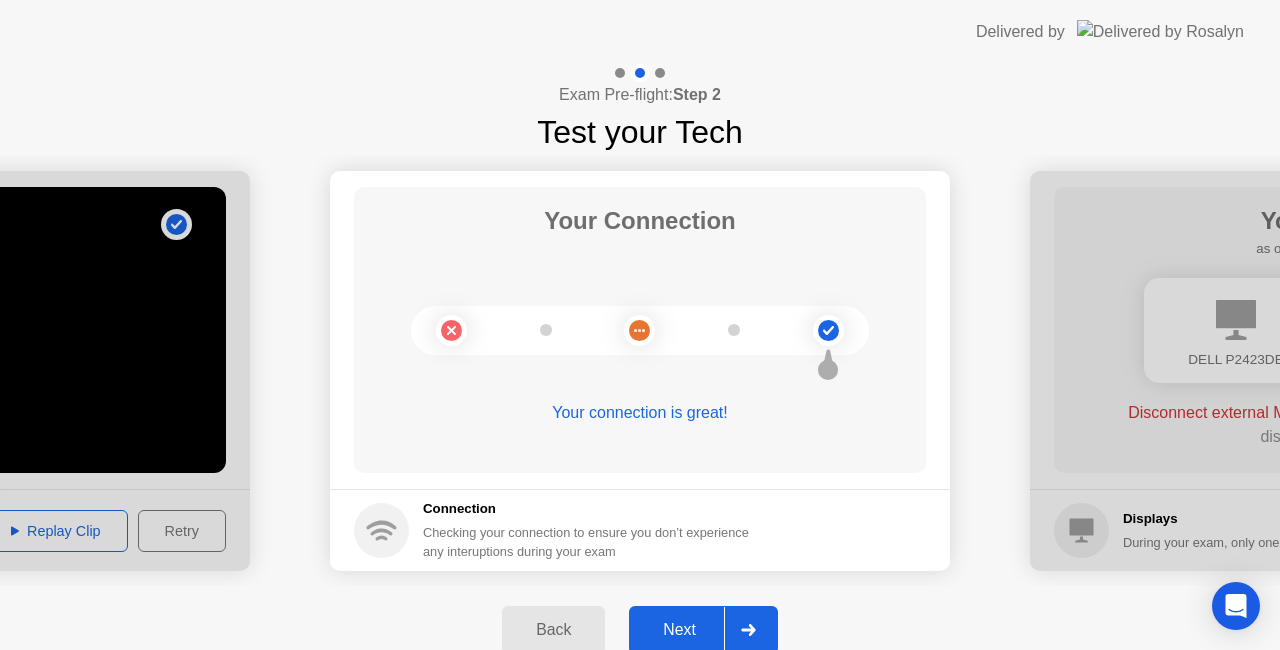 click on "Next" 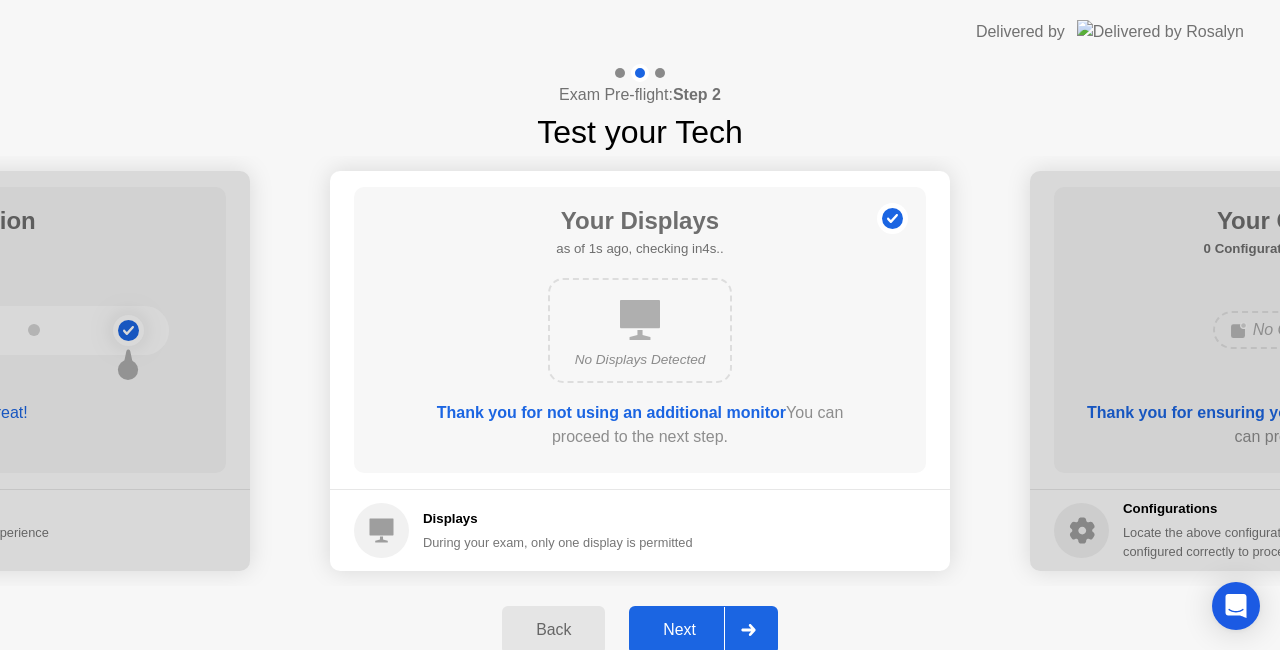 click on "Next" 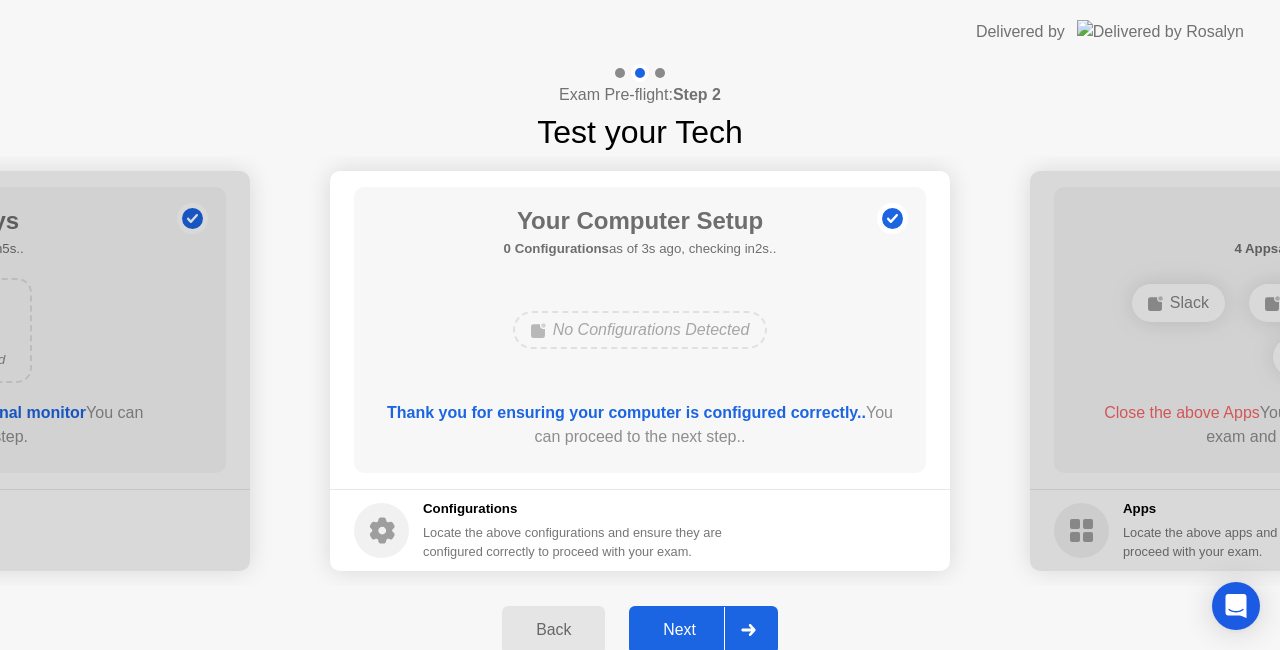 click on "Next" 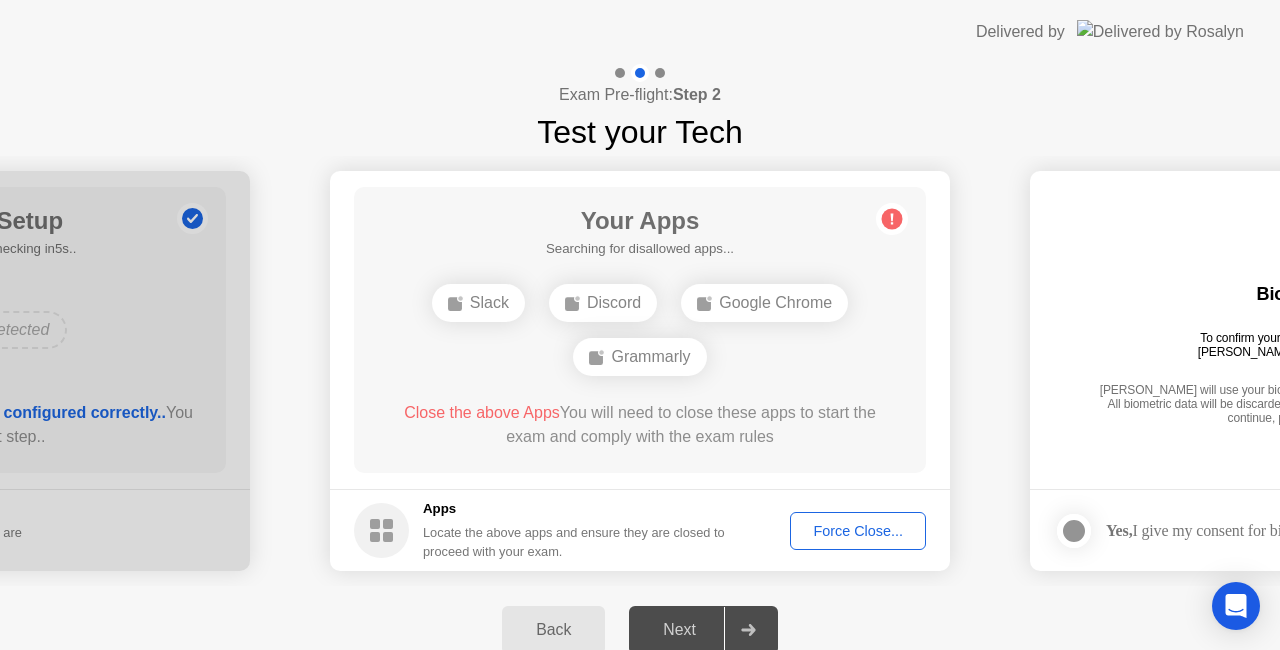 click on "Force Close..." 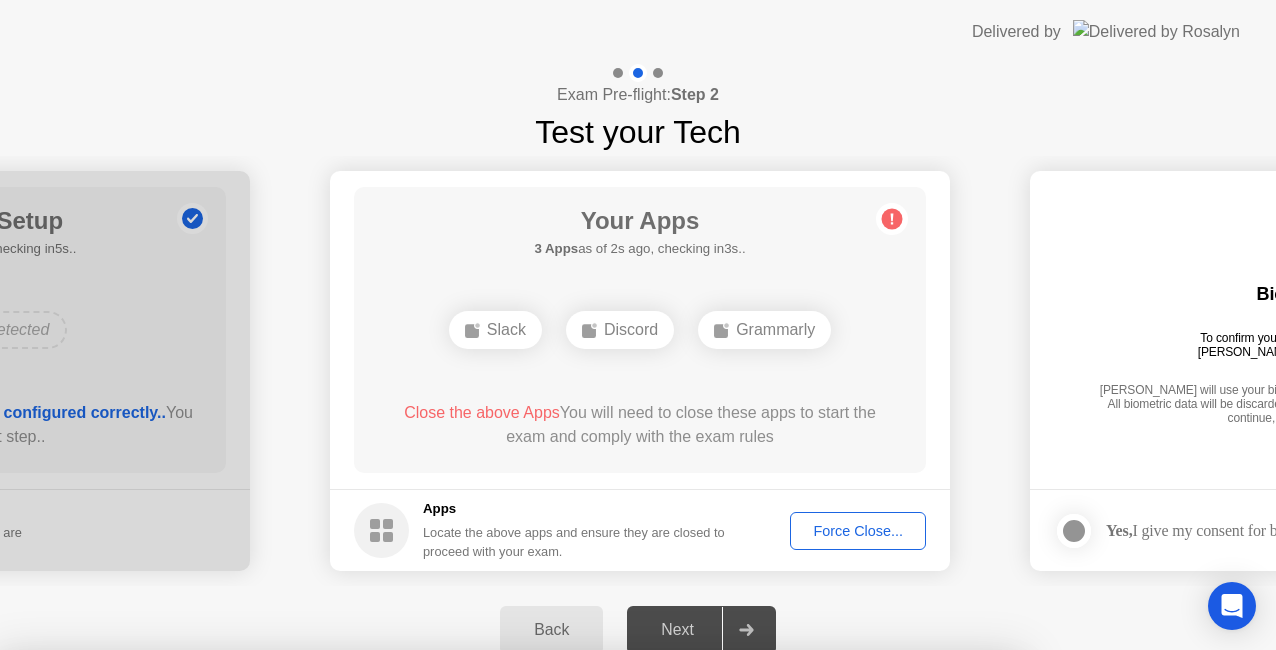 click on "Confirm" at bounding box center [577, 926] 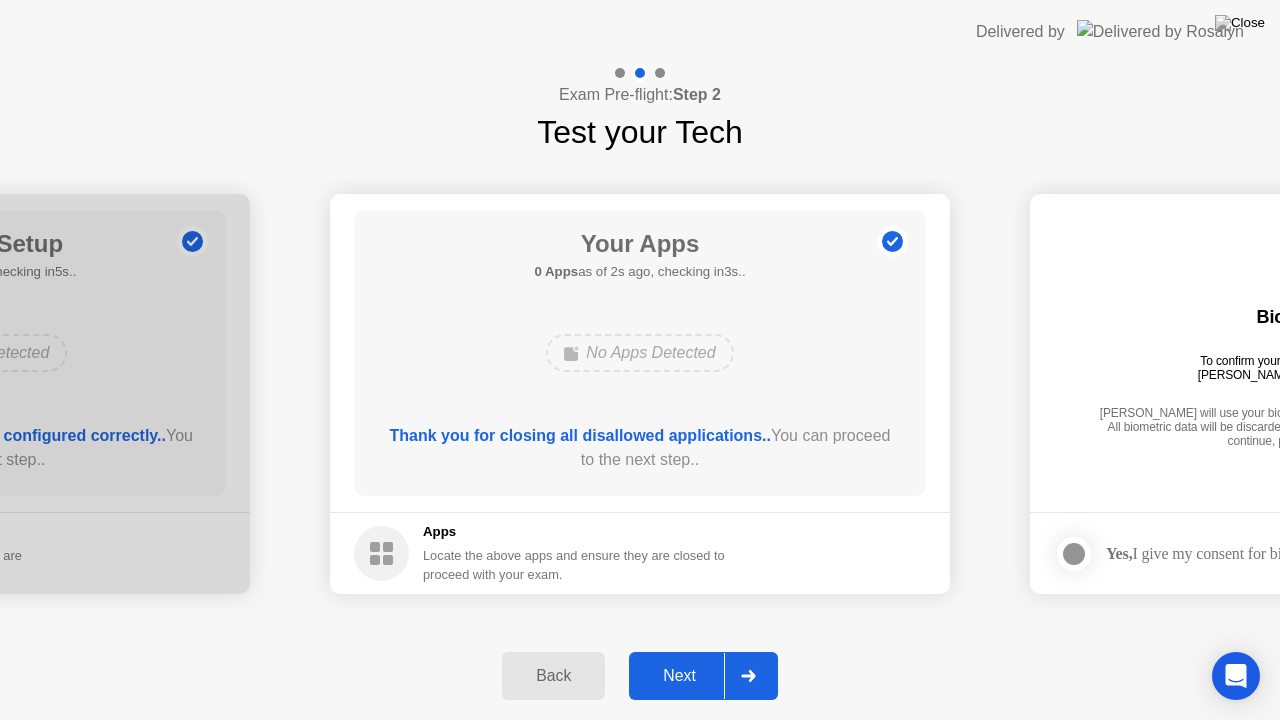 click on "Next" 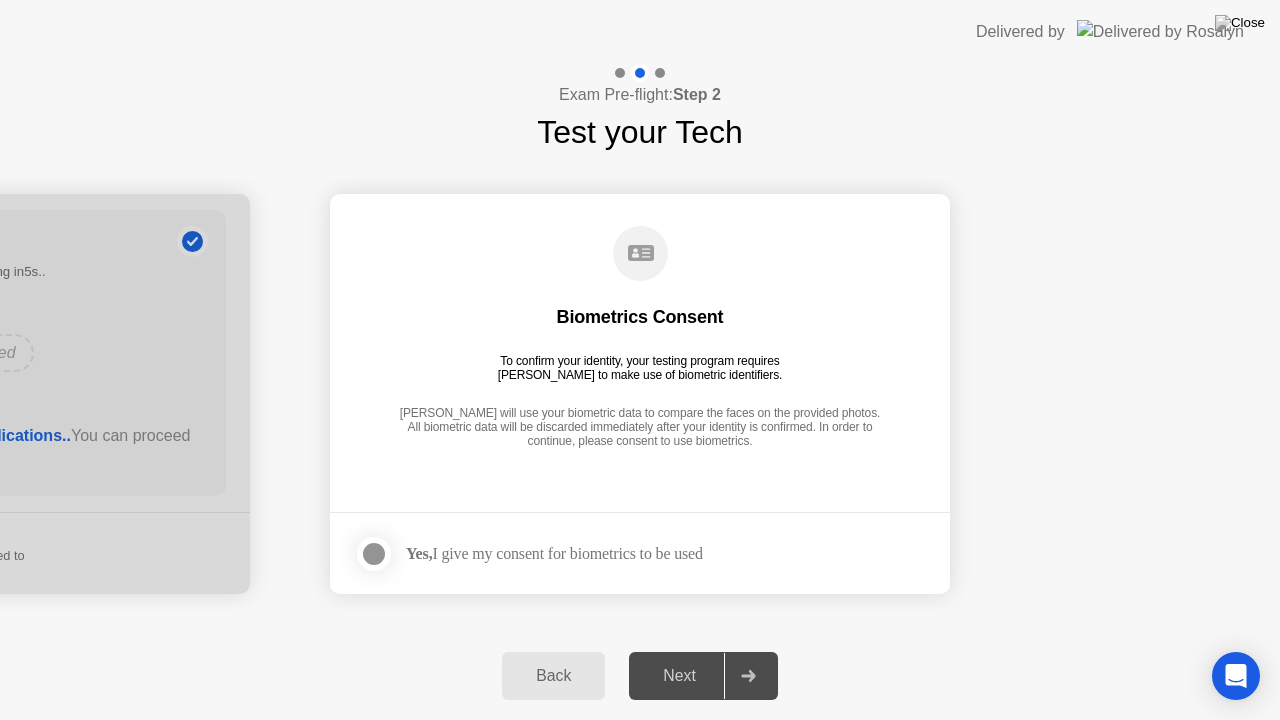 click on "Next" 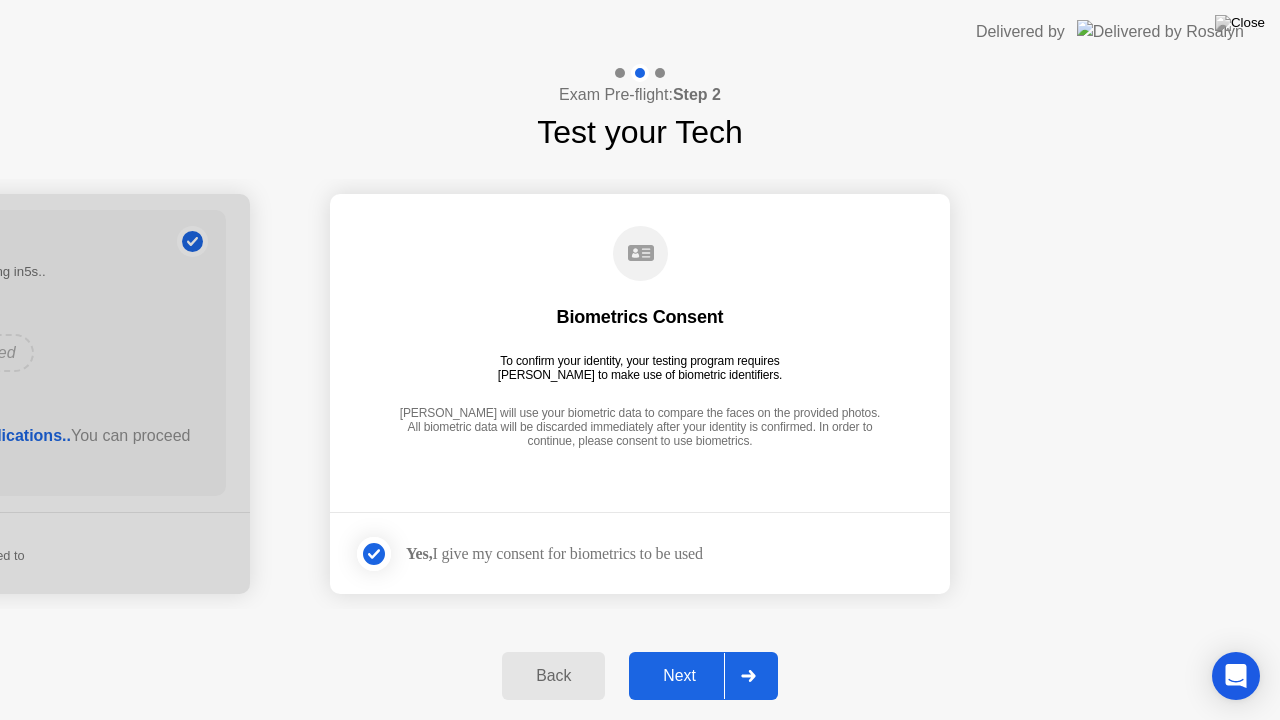 click on "Next" 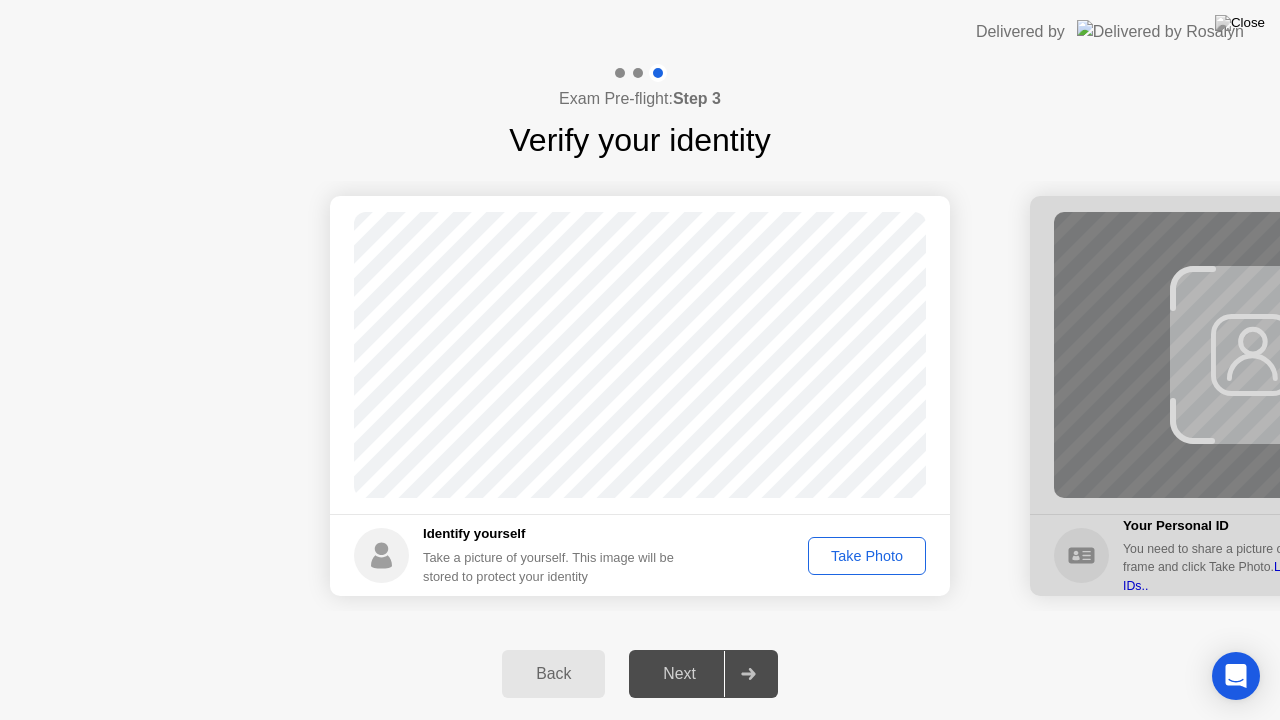 click on "Take Photo" 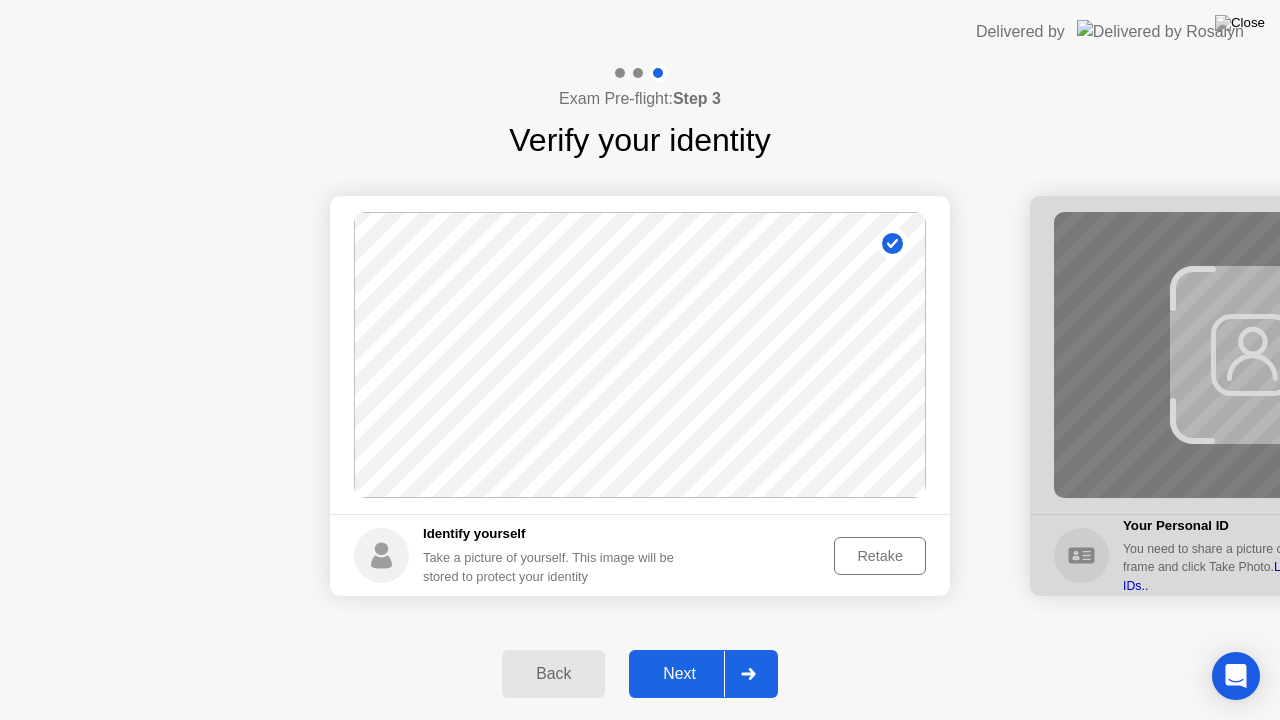 click on "Next" 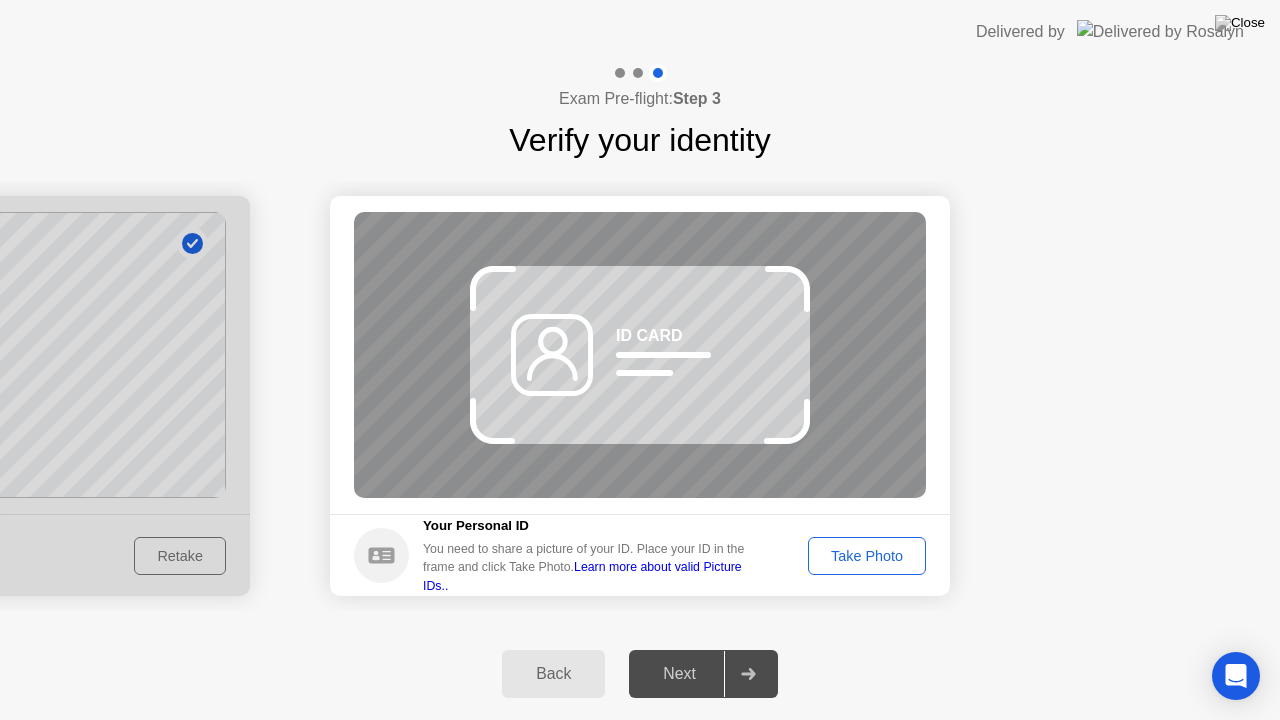 click on "Take Photo" 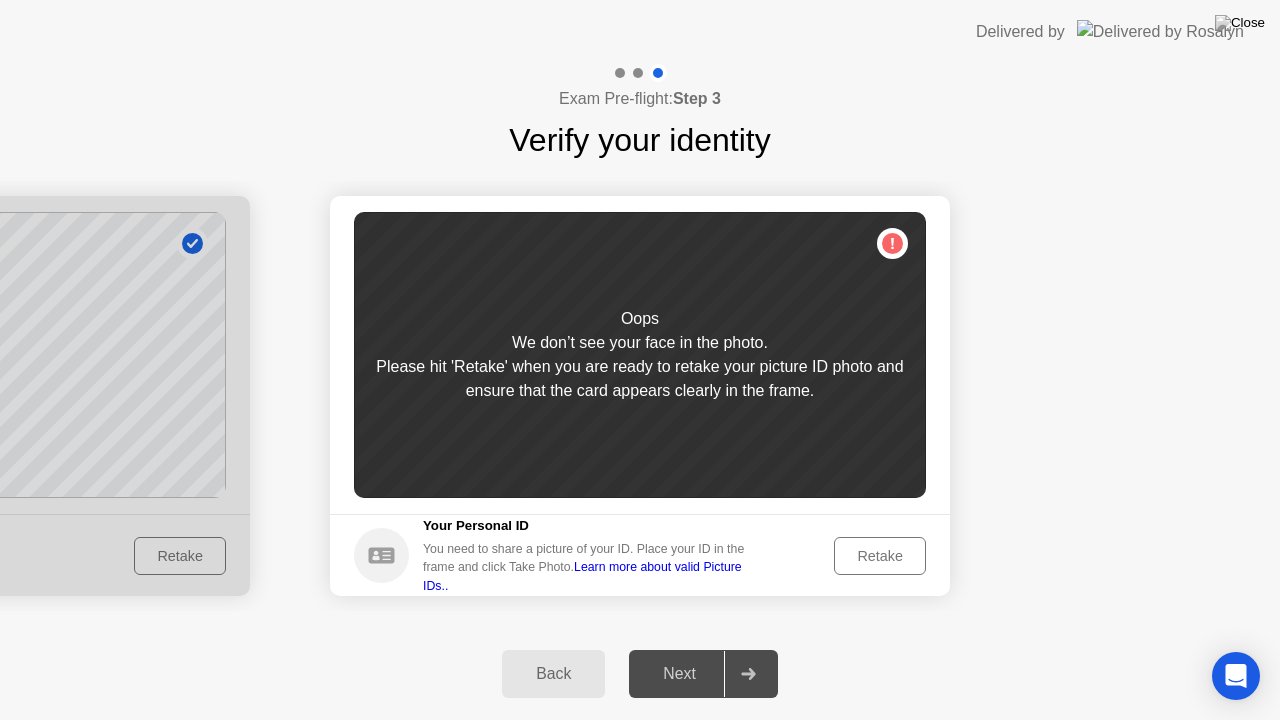 click on "Retake" 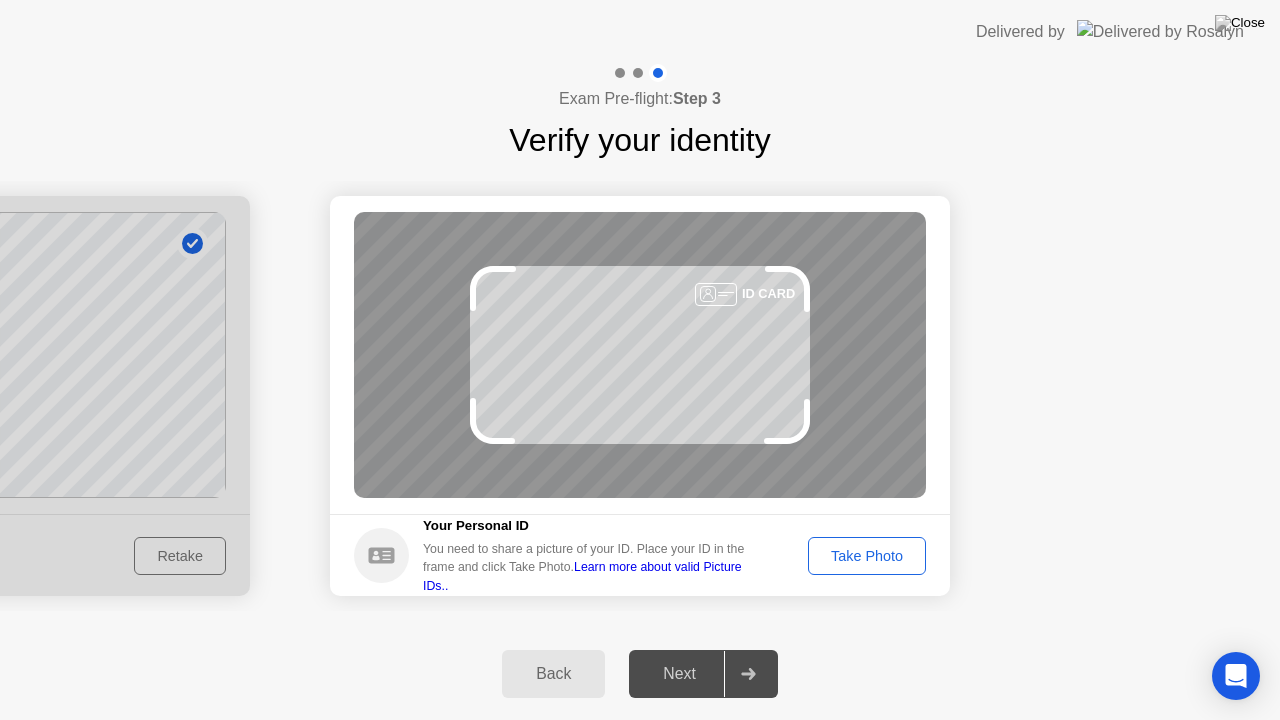 click on "Take Photo" 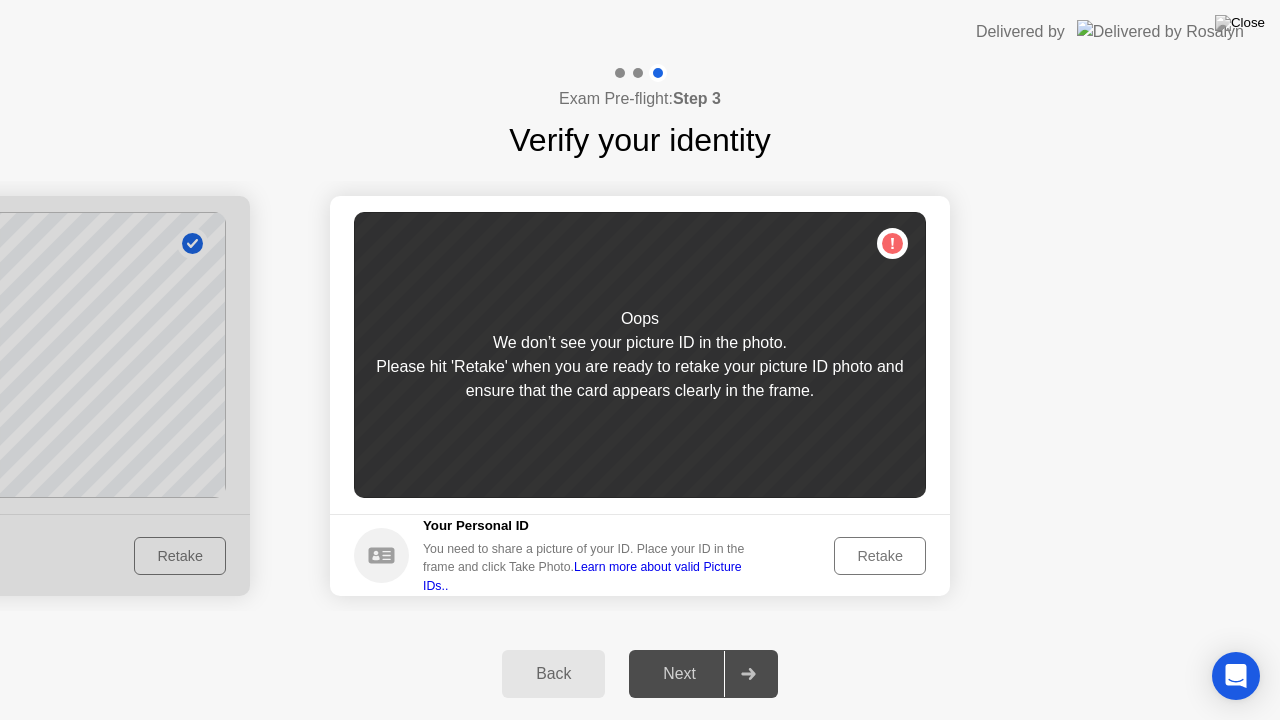 click on "Retake" 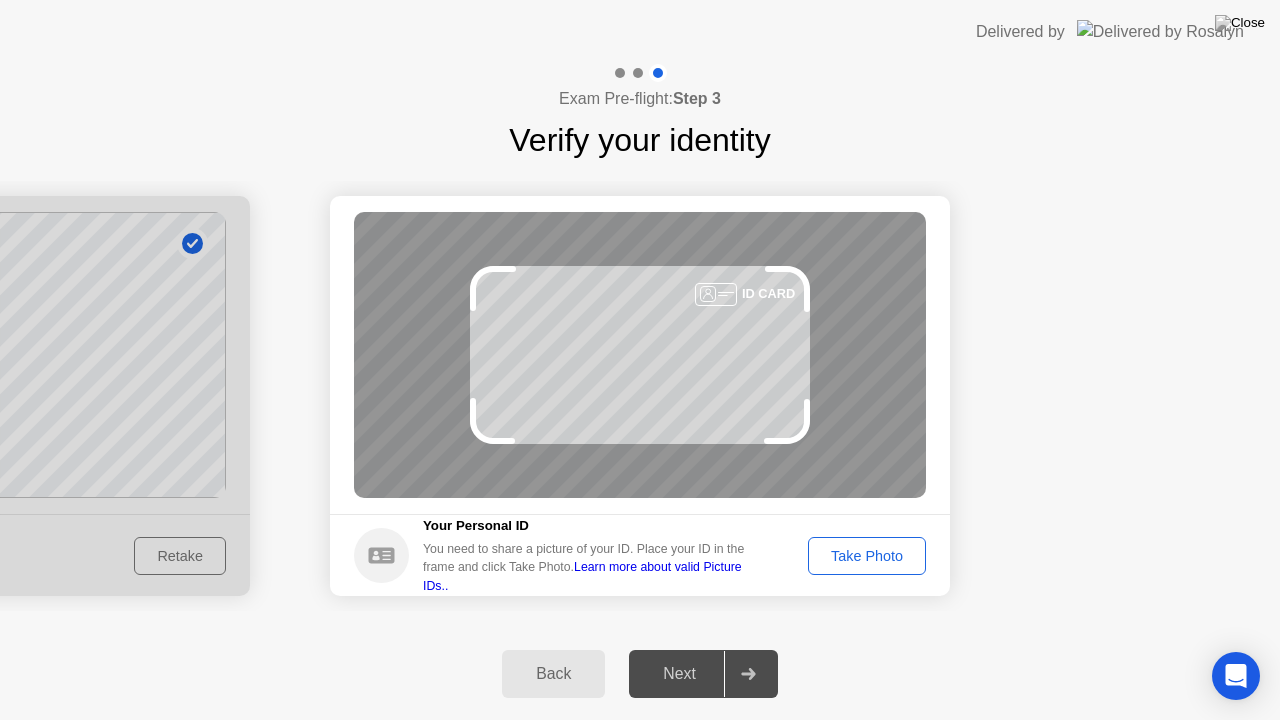 click on "Take Photo" 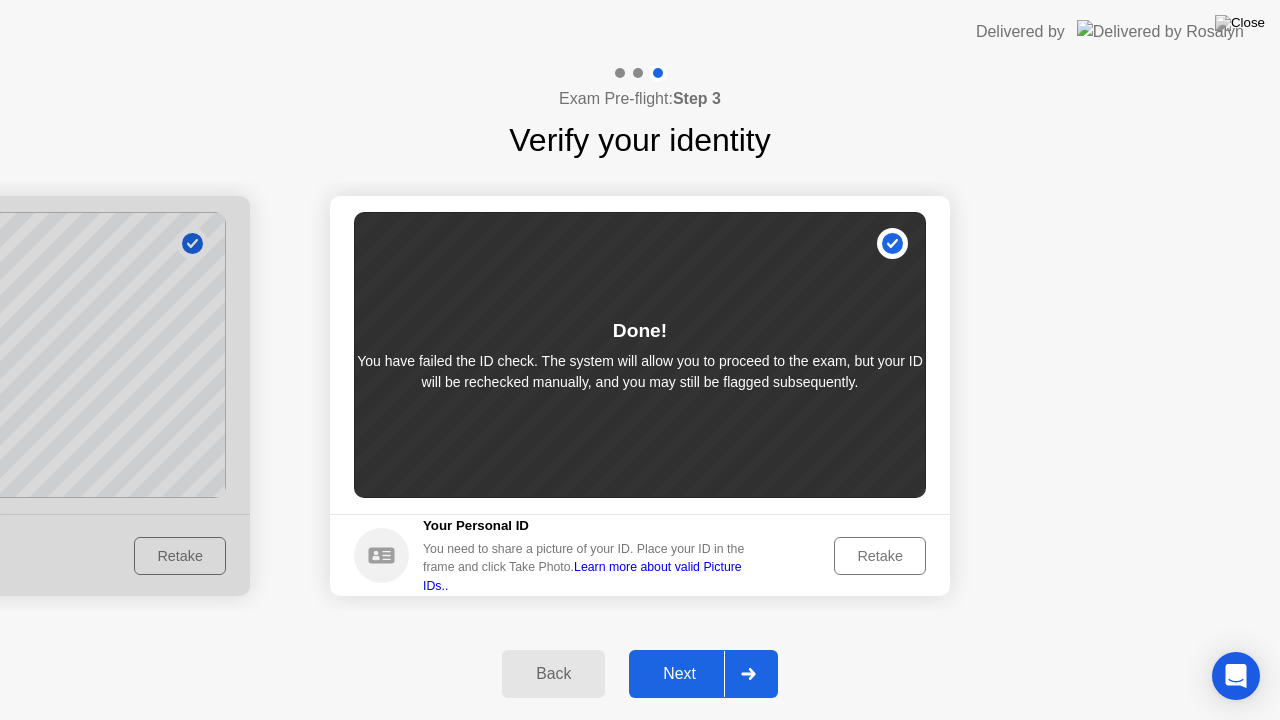 click on "Back" 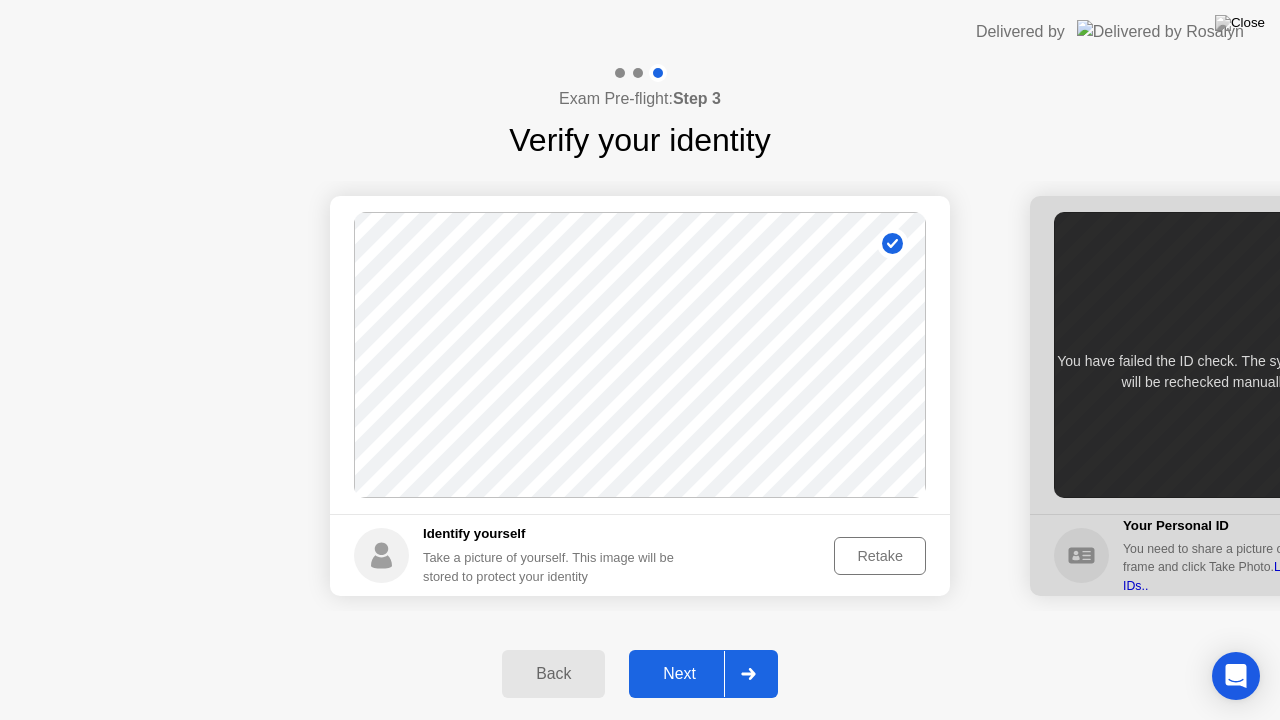 click on "Retake" 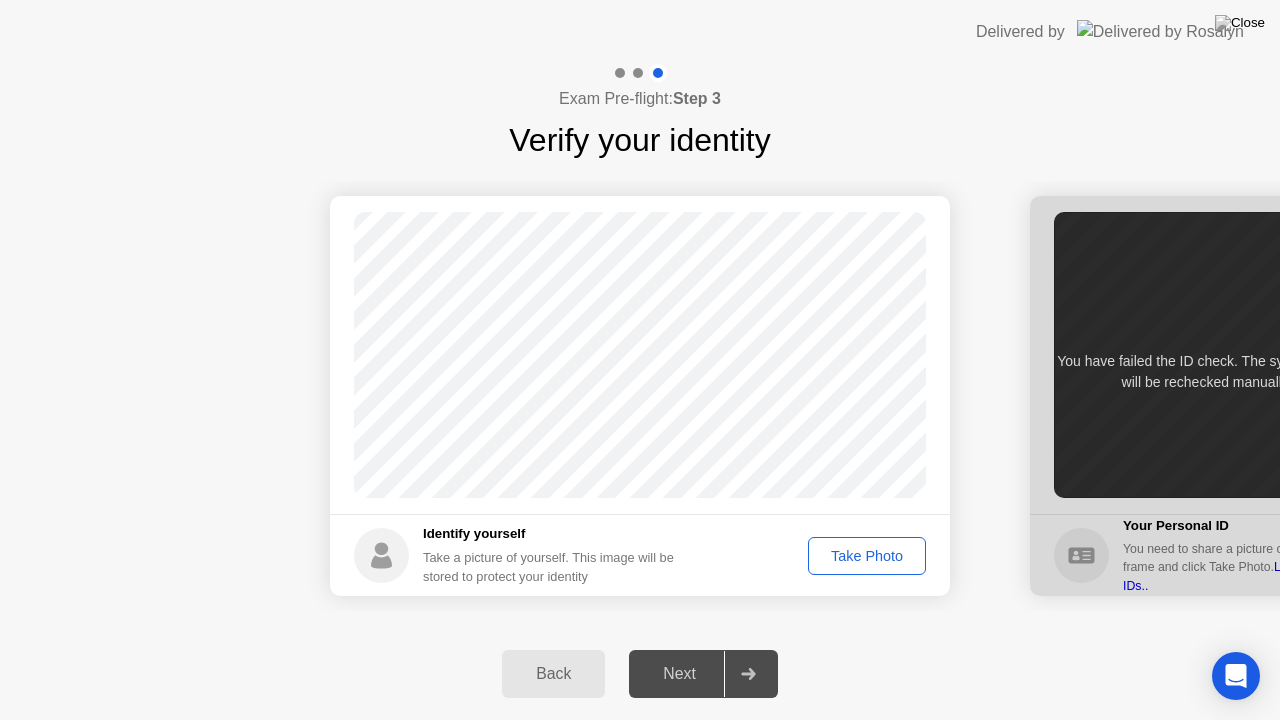 click on "Take Photo" 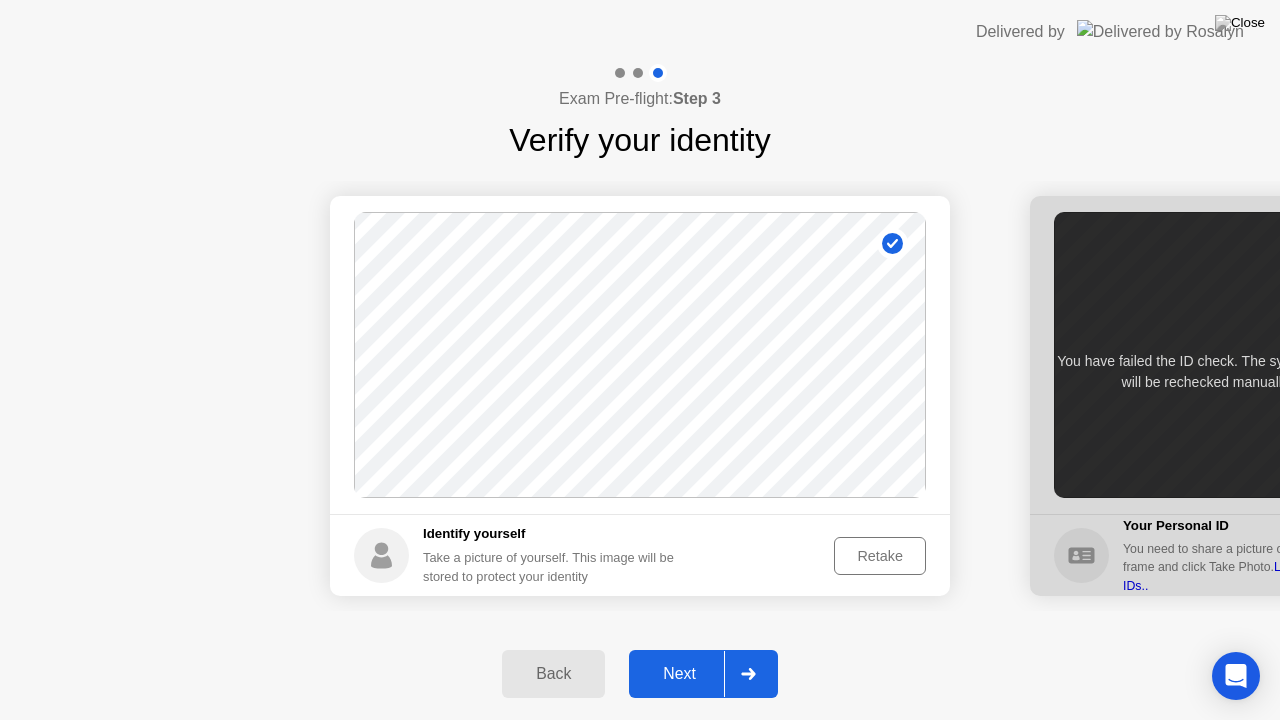 click on "Next" 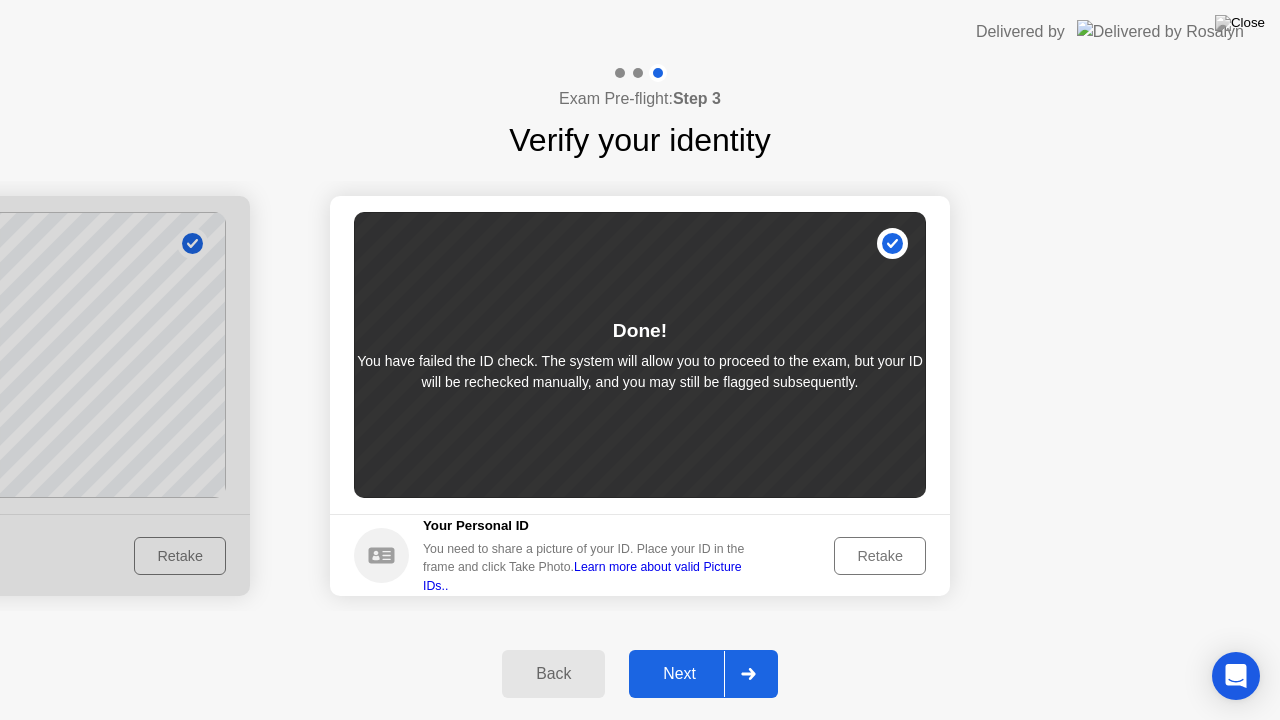 click on "You have failed the ID check. The system will allow you to proceed to the exam, but your ID will be rechecked manually, and you may still be flagged subsequently." 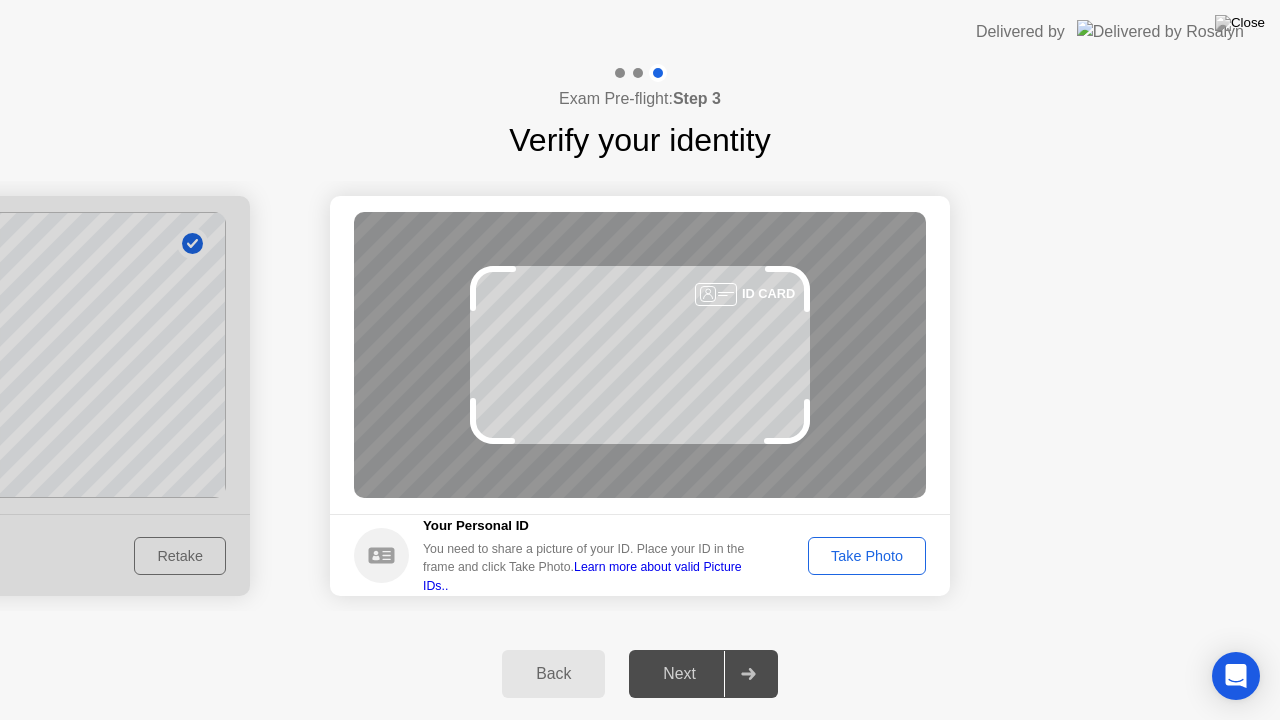 click on "Take Photo" 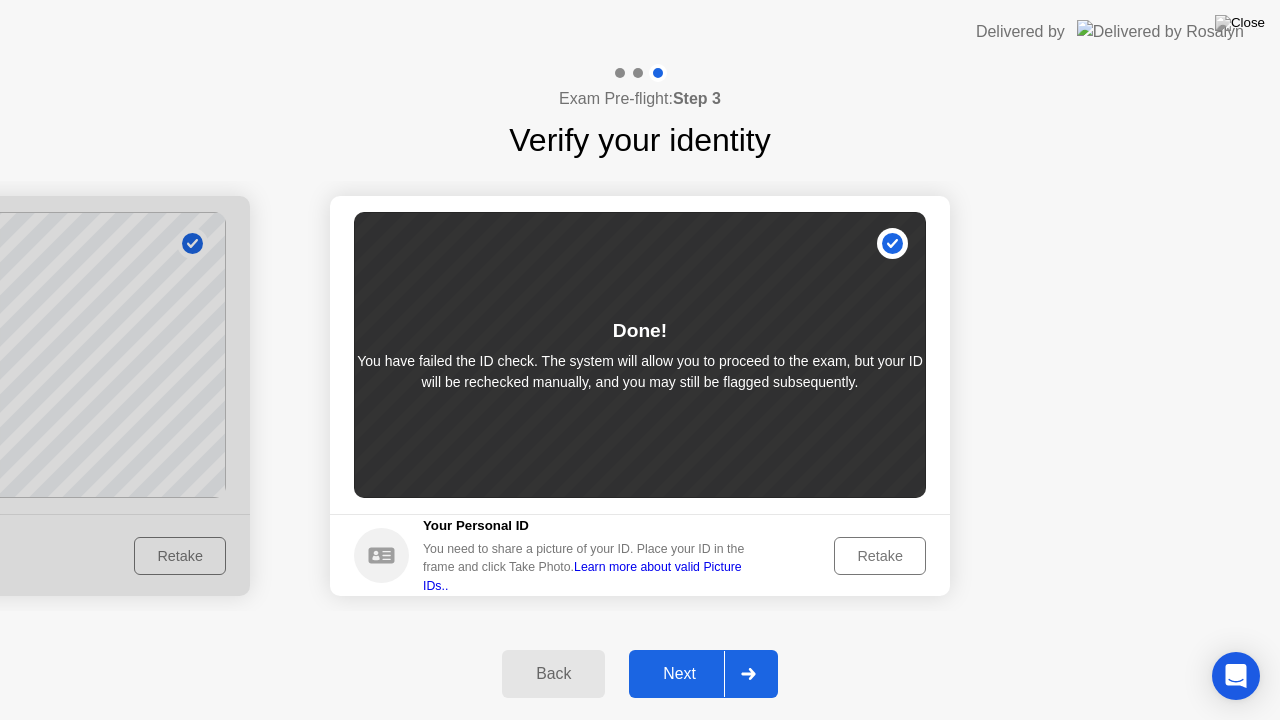 click on "Next" 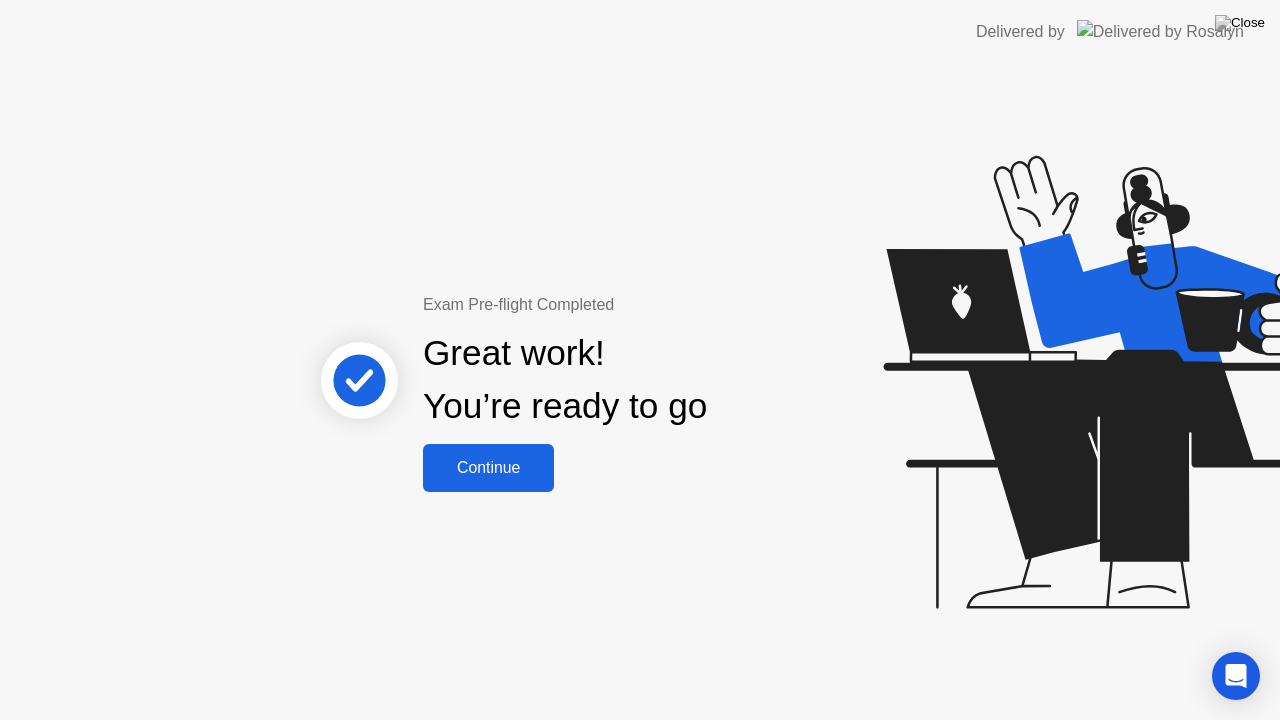 click on "Continue" 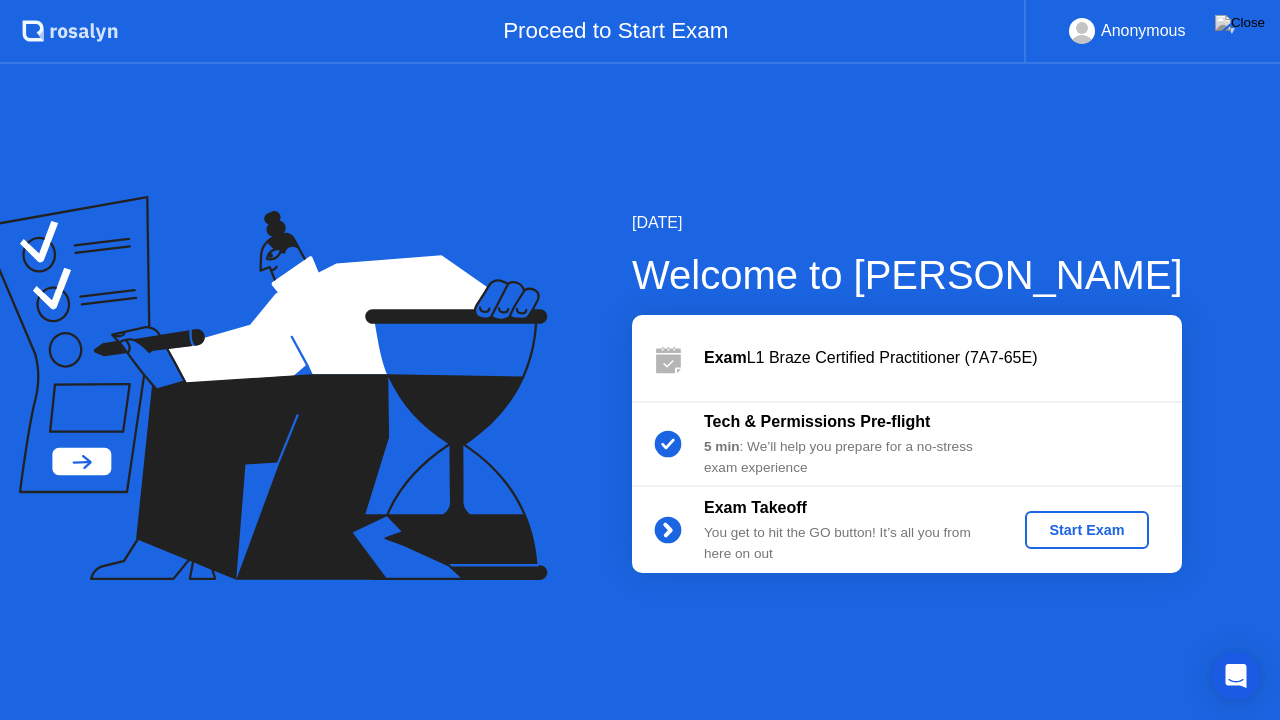 click on "Start Exam" 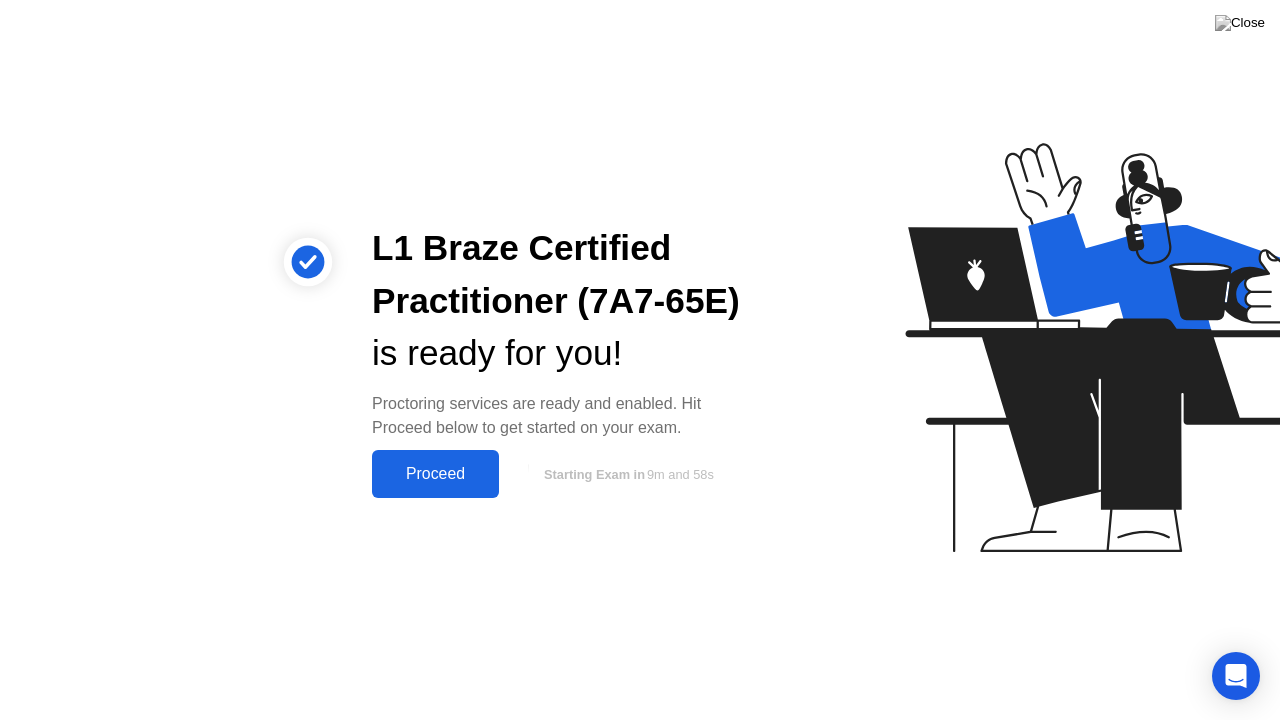 click on "Proceed" 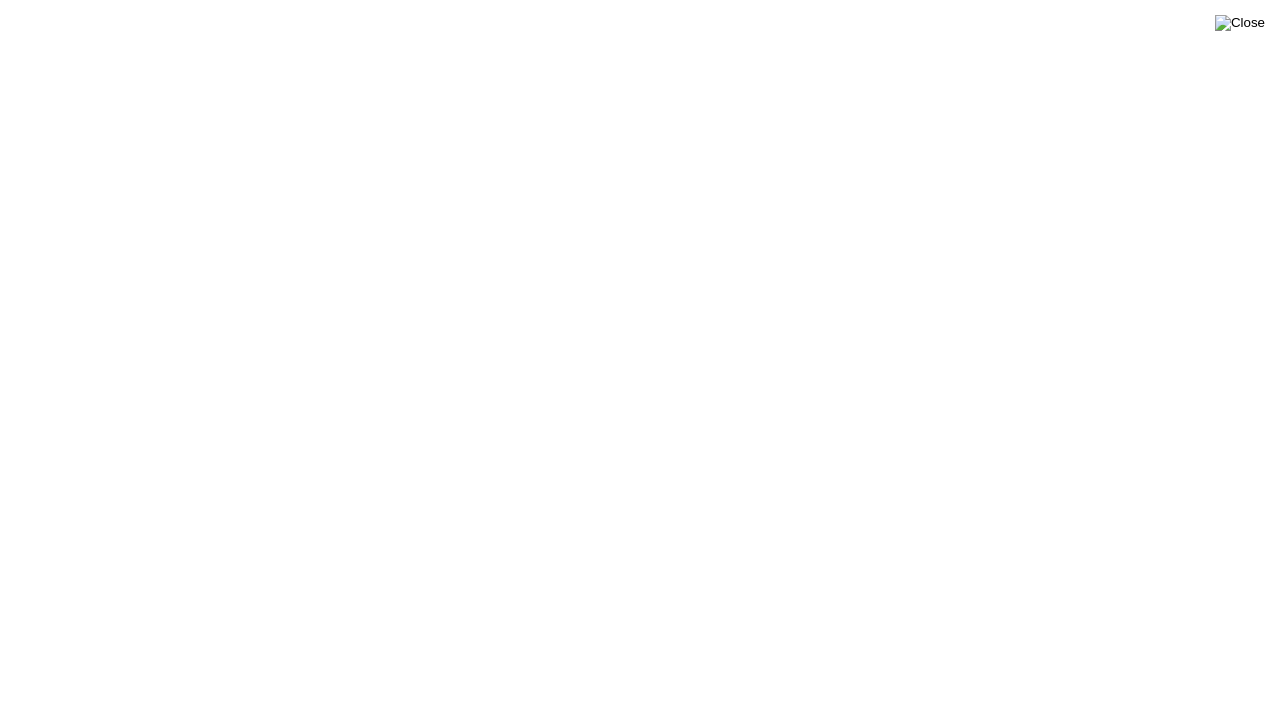 click at bounding box center [1240, 23] 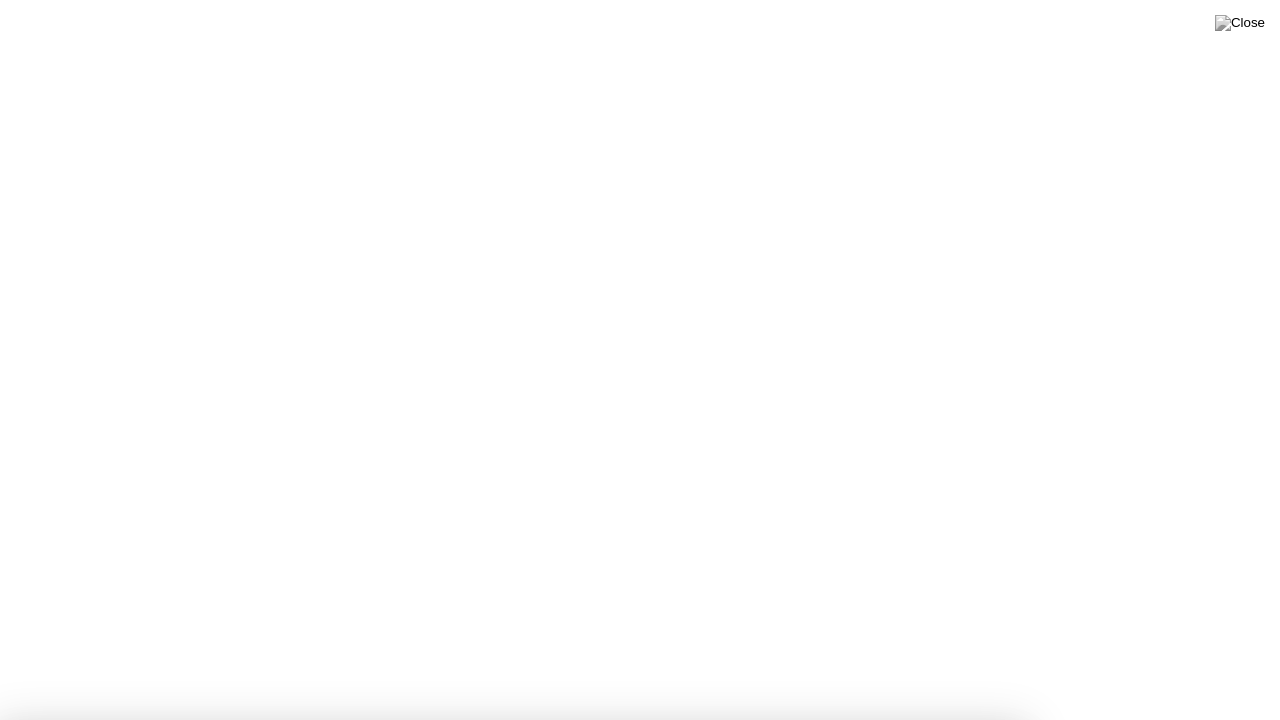 click on "Yes" at bounding box center (464, 833) 